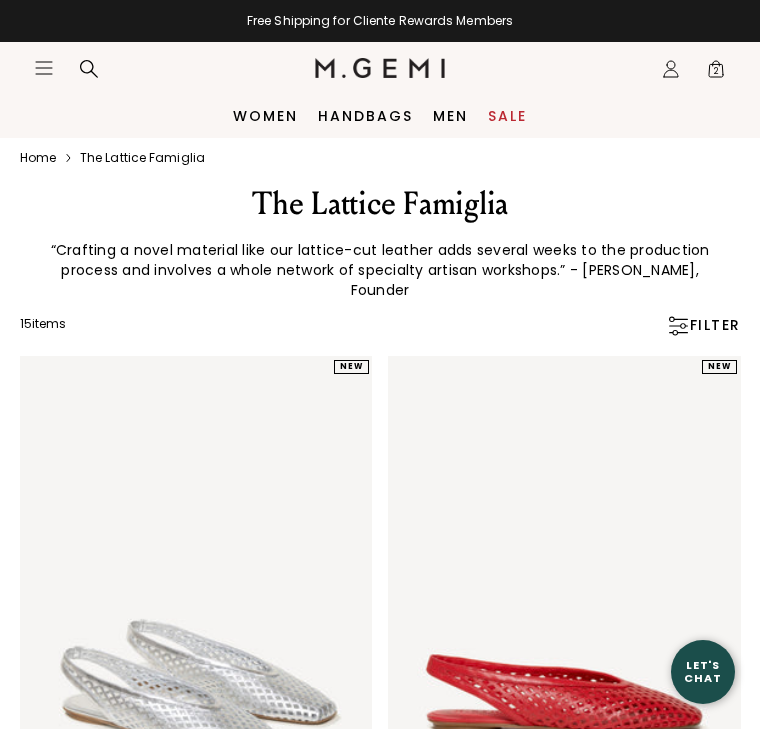 scroll, scrollTop: 0, scrollLeft: 0, axis: both 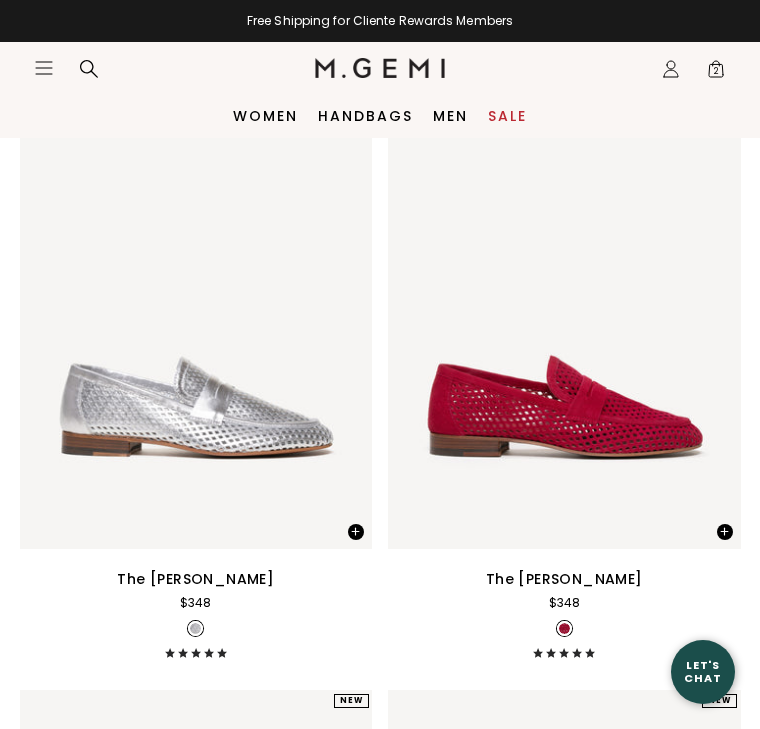 click on "Sale" at bounding box center [507, 116] 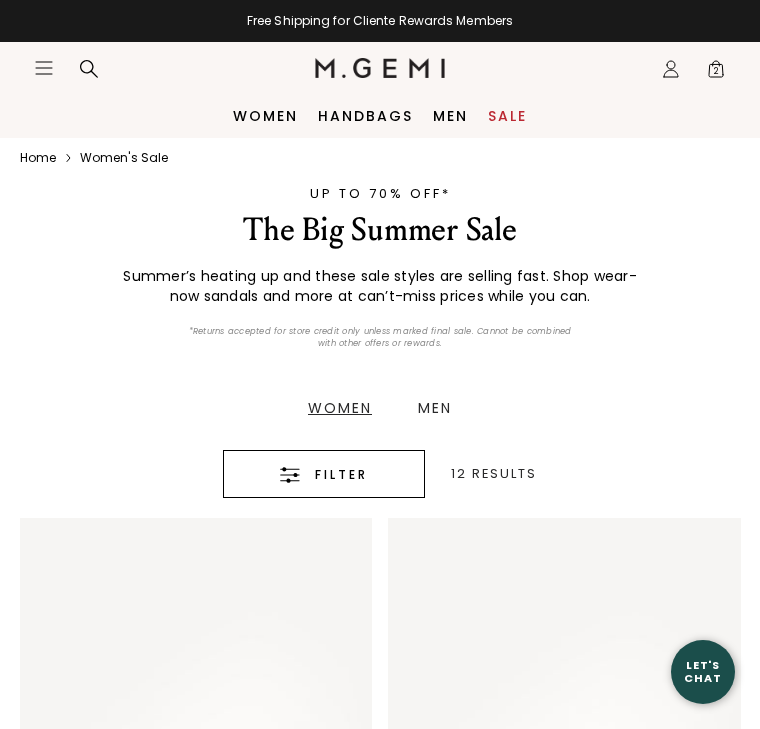 scroll, scrollTop: 0, scrollLeft: 0, axis: both 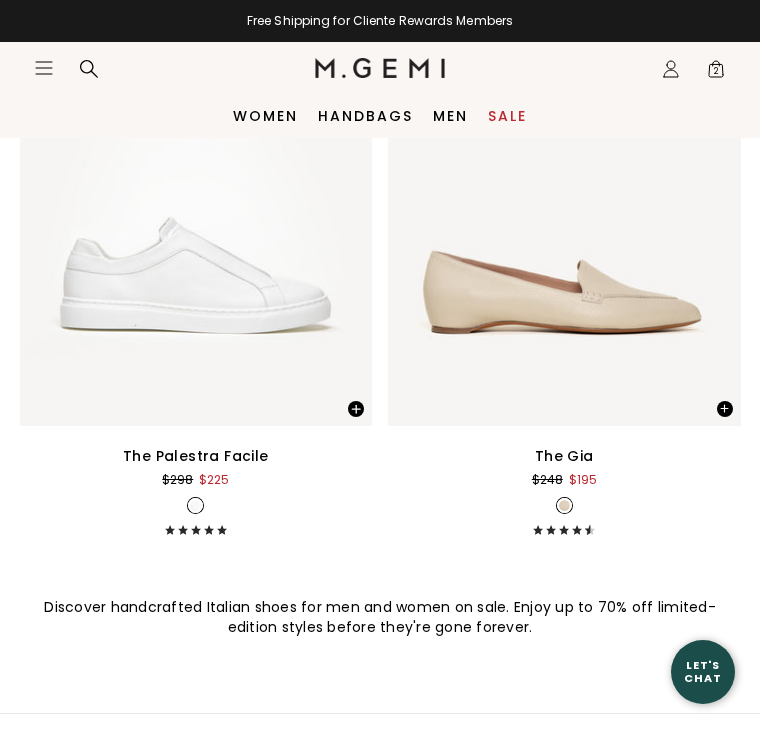 click on "Women" at bounding box center [265, 116] 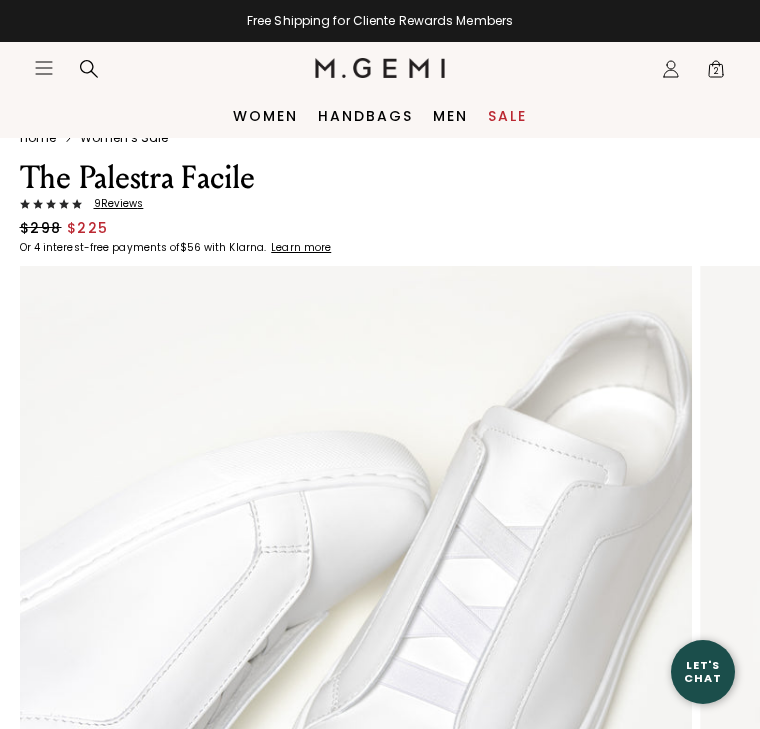 scroll, scrollTop: 106, scrollLeft: 0, axis: vertical 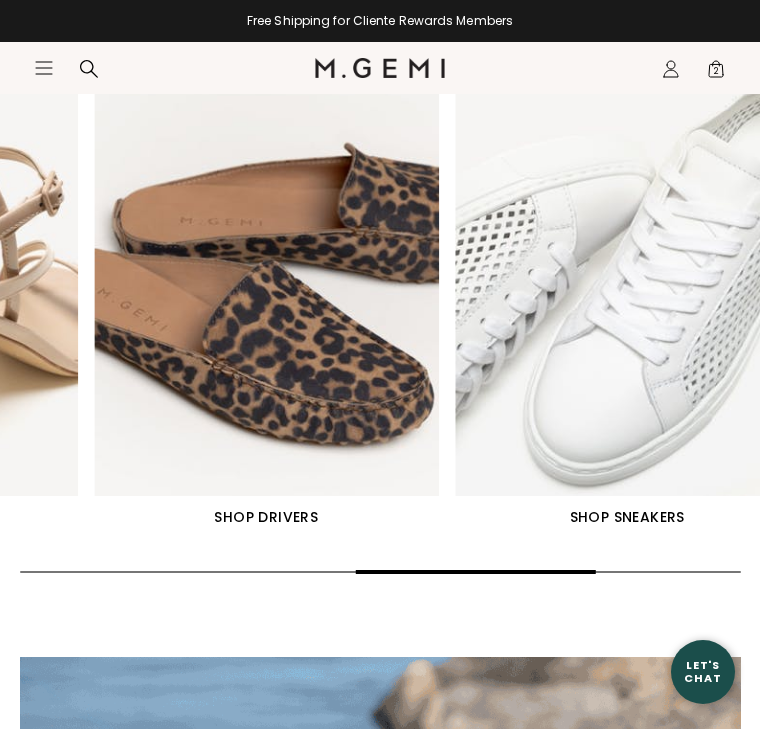 click on "SHOP FLATS
SHOP LOAFERS
SHOP HEELS
SHOP DRIVERS" at bounding box center (-629, 297) 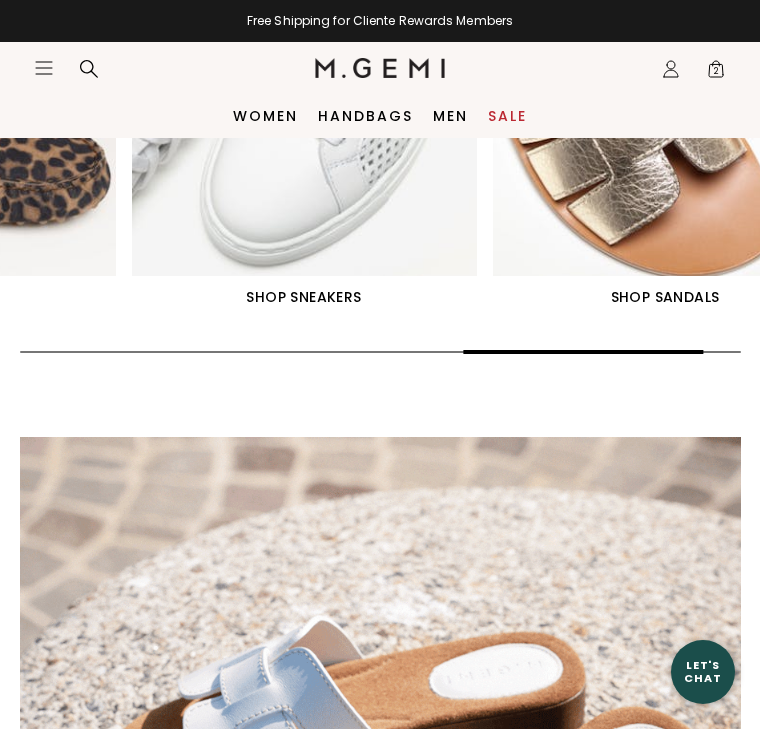 scroll, scrollTop: 1507, scrollLeft: 0, axis: vertical 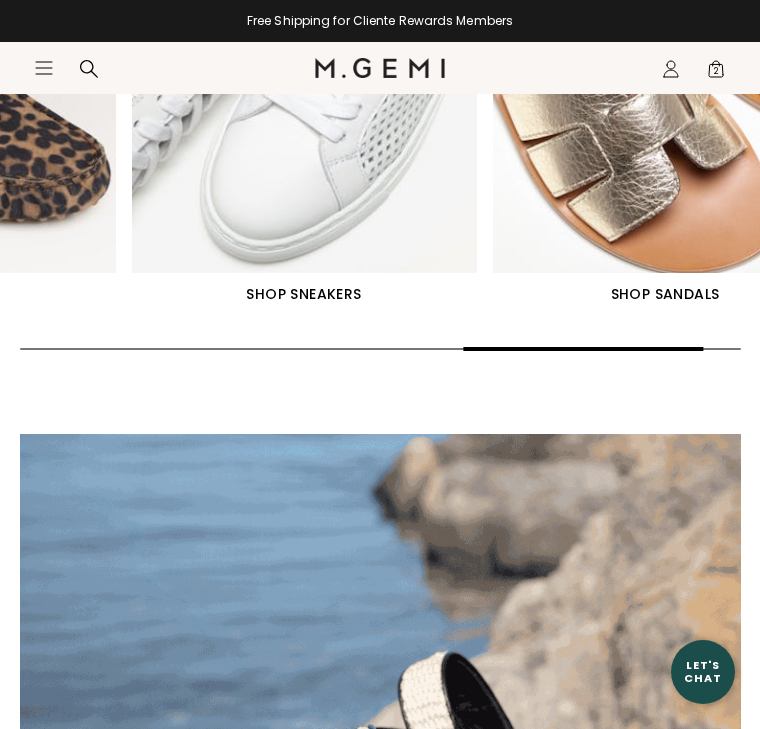 click on "SHOP SNEAKERS" at bounding box center [304, 294] 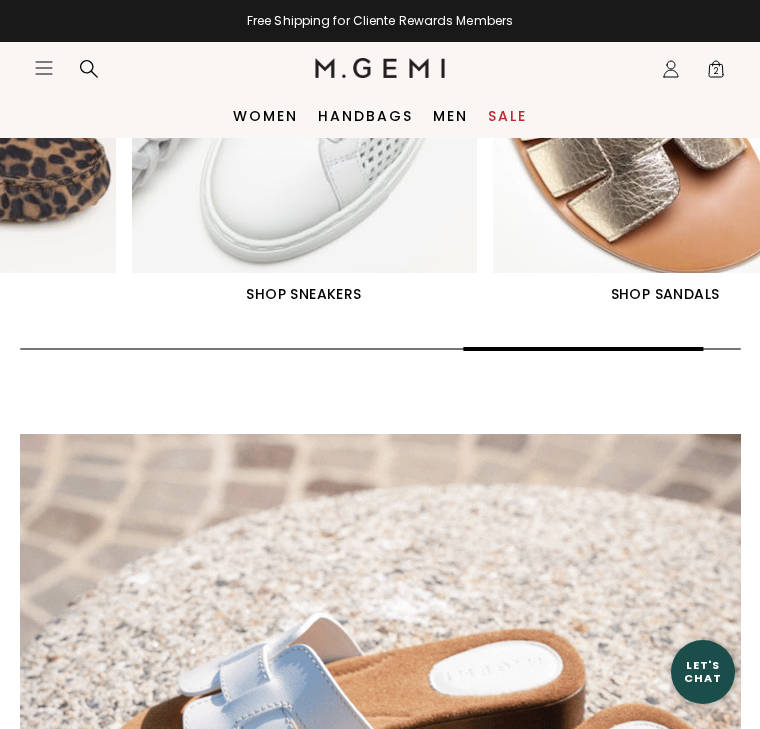 scroll, scrollTop: 1544, scrollLeft: 0, axis: vertical 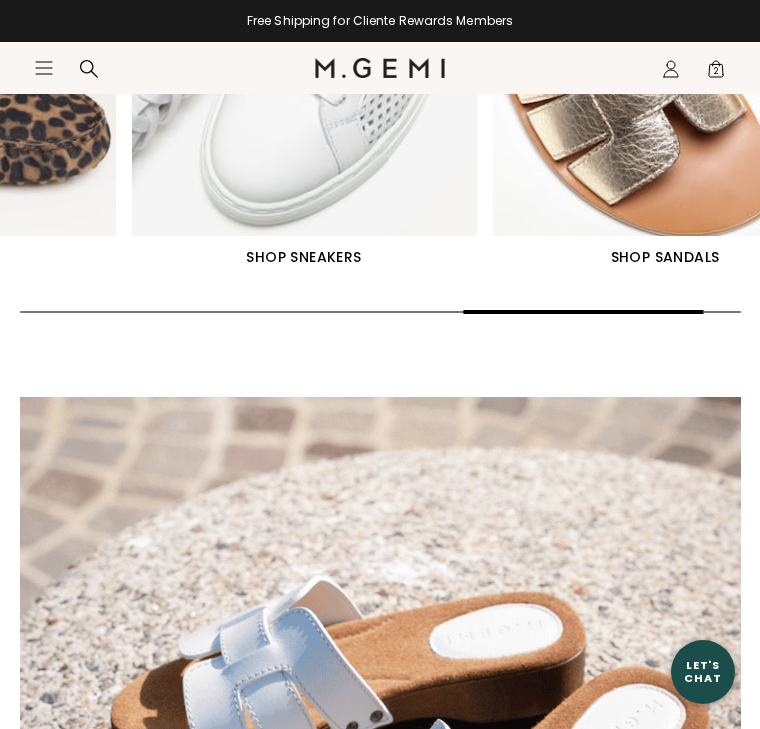 click at bounding box center [304, 20] 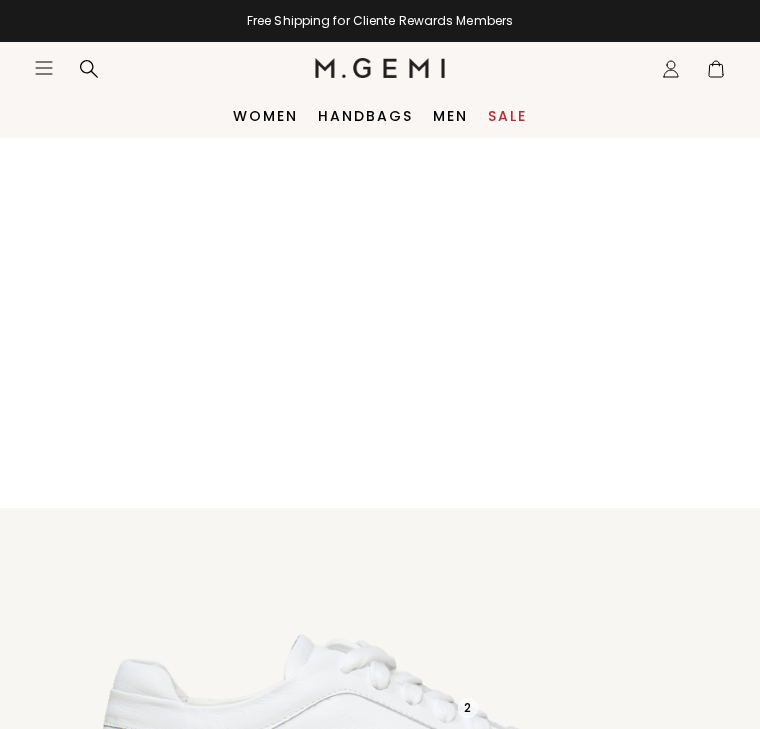 scroll, scrollTop: 0, scrollLeft: 0, axis: both 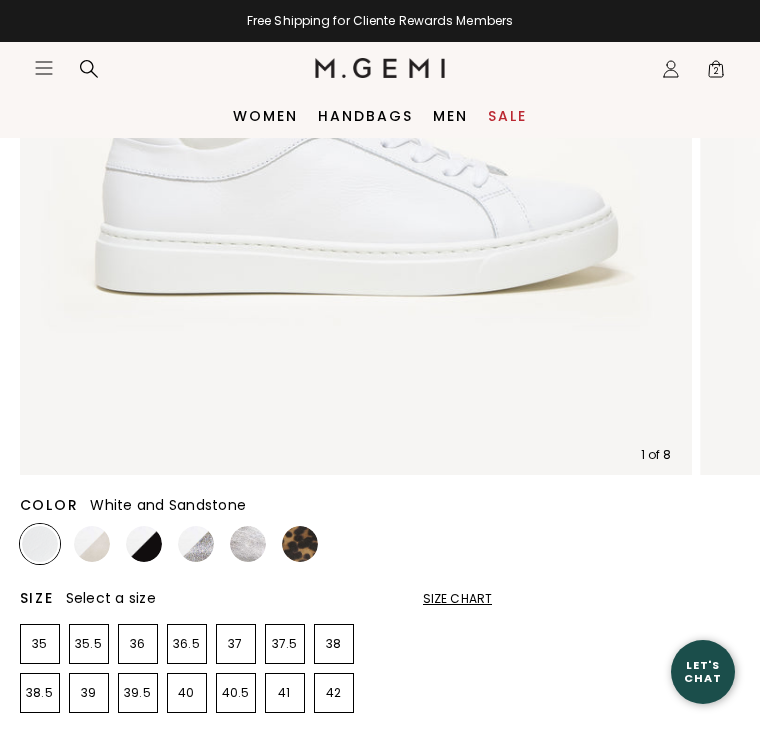click at bounding box center [92, 544] 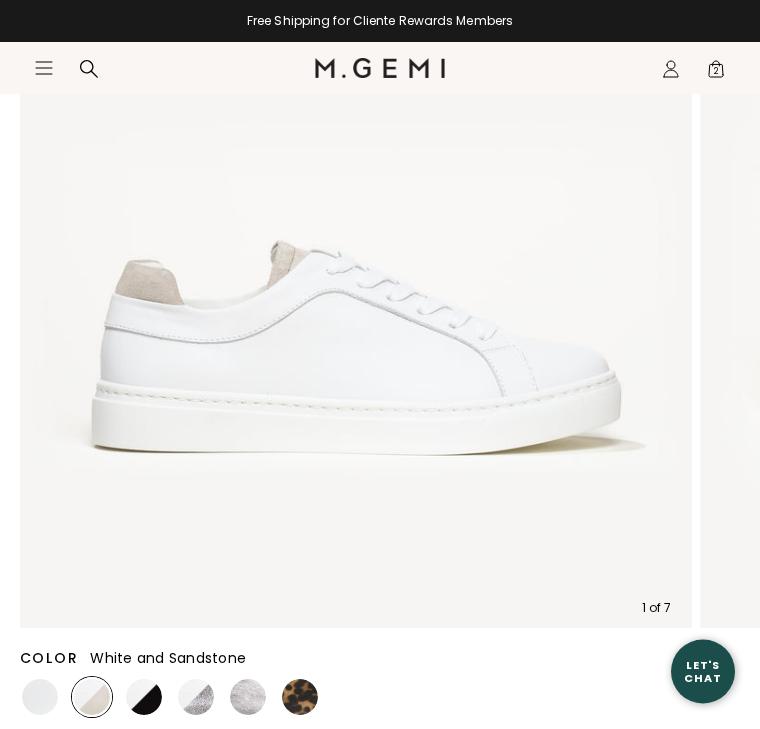 scroll, scrollTop: 335, scrollLeft: 0, axis: vertical 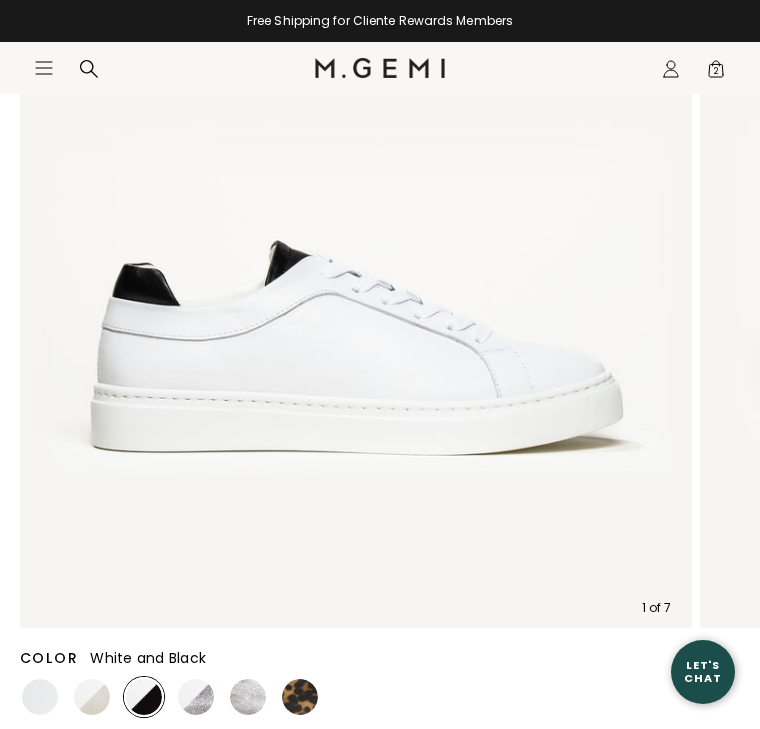 click at bounding box center [196, 697] 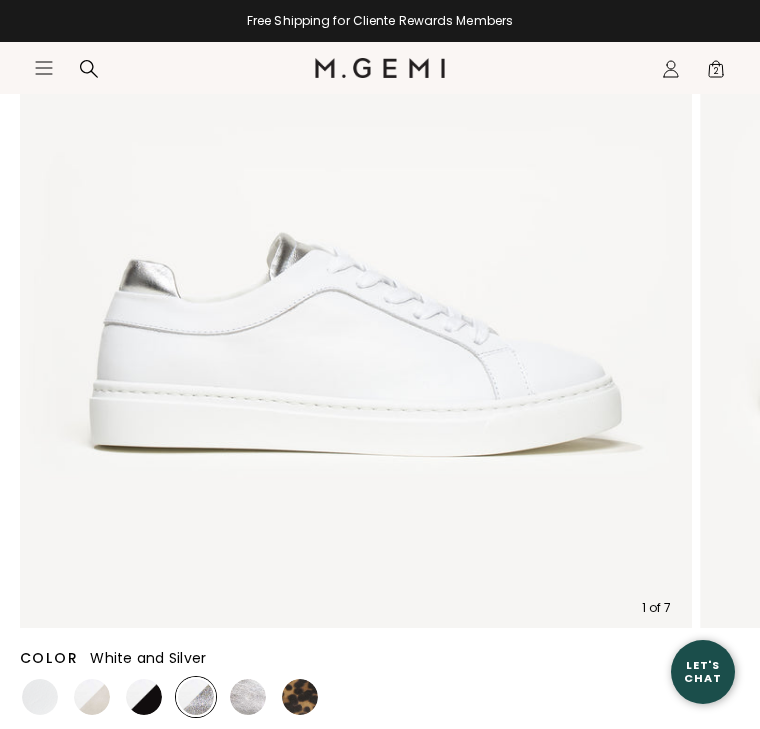 scroll, scrollTop: 0, scrollLeft: 0, axis: both 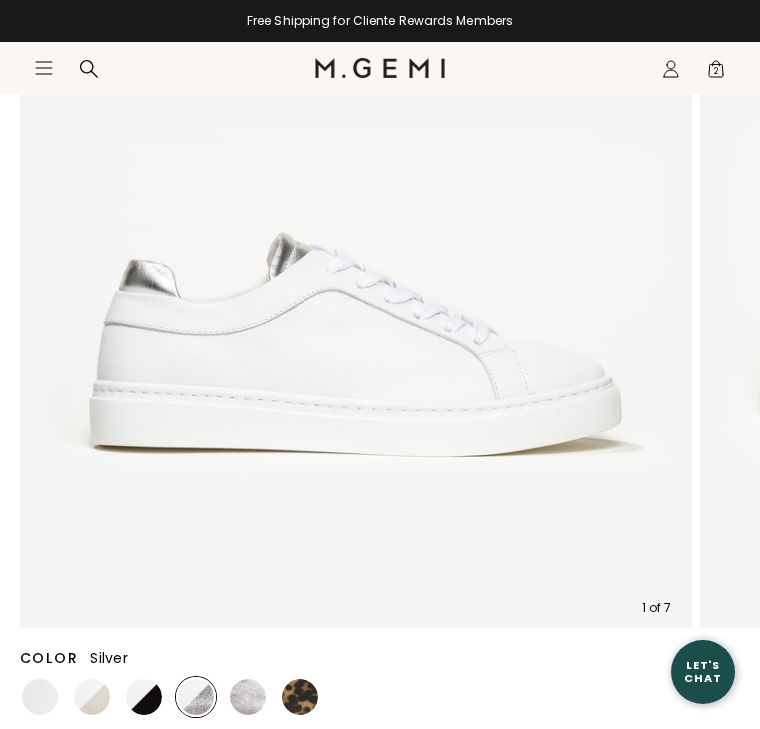 click at bounding box center [248, 697] 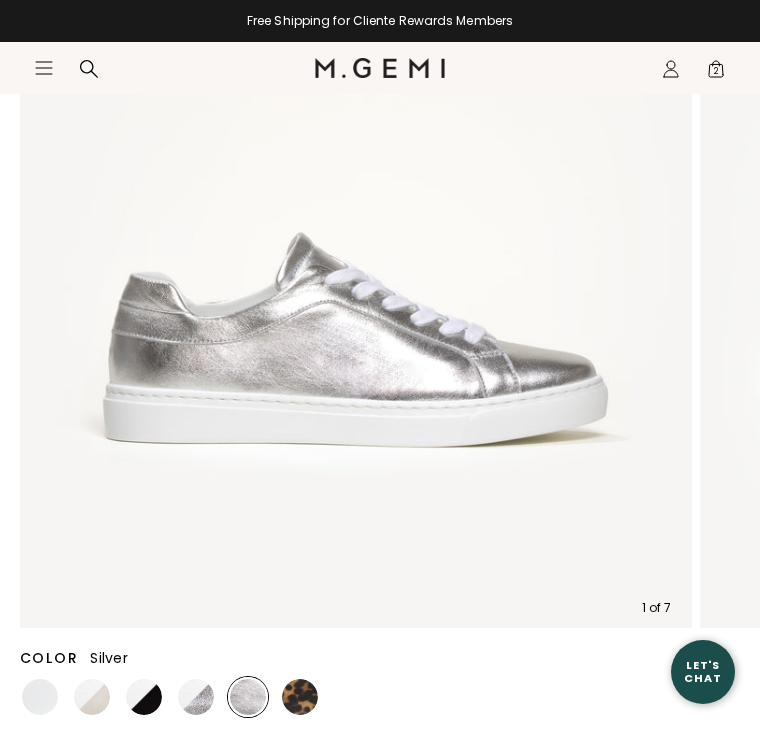 scroll, scrollTop: 0, scrollLeft: 0, axis: both 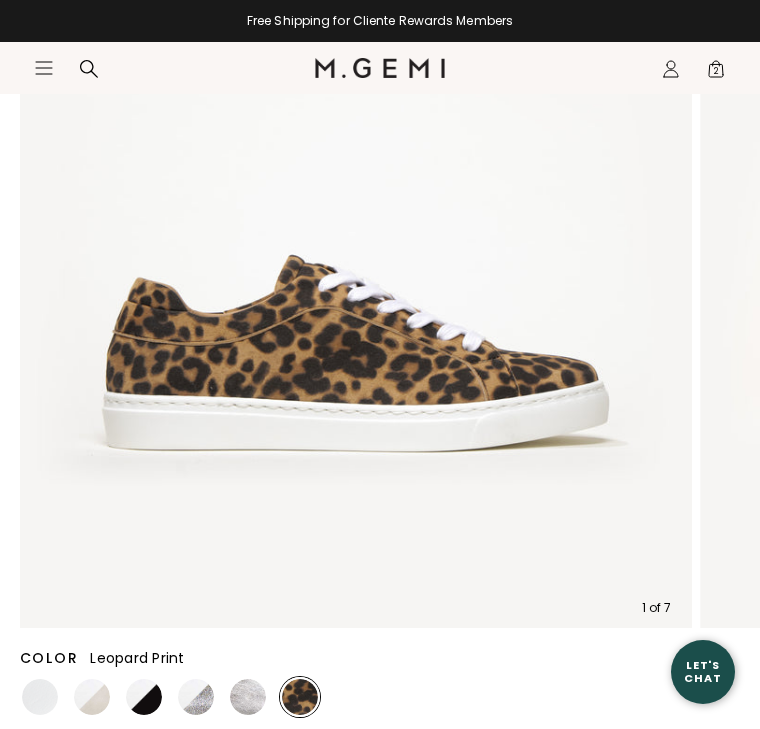 click at bounding box center (92, 697) 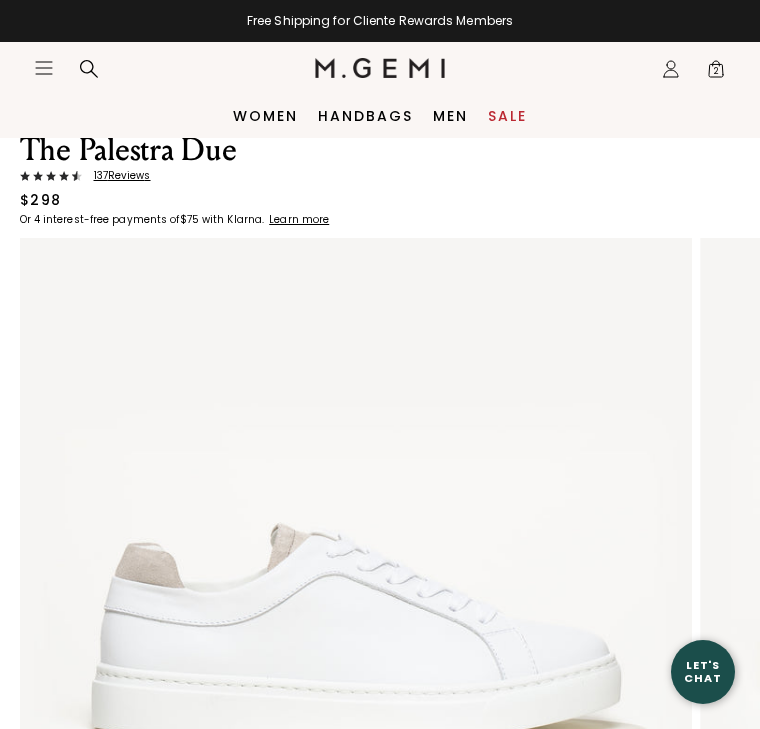 scroll, scrollTop: 0, scrollLeft: 0, axis: both 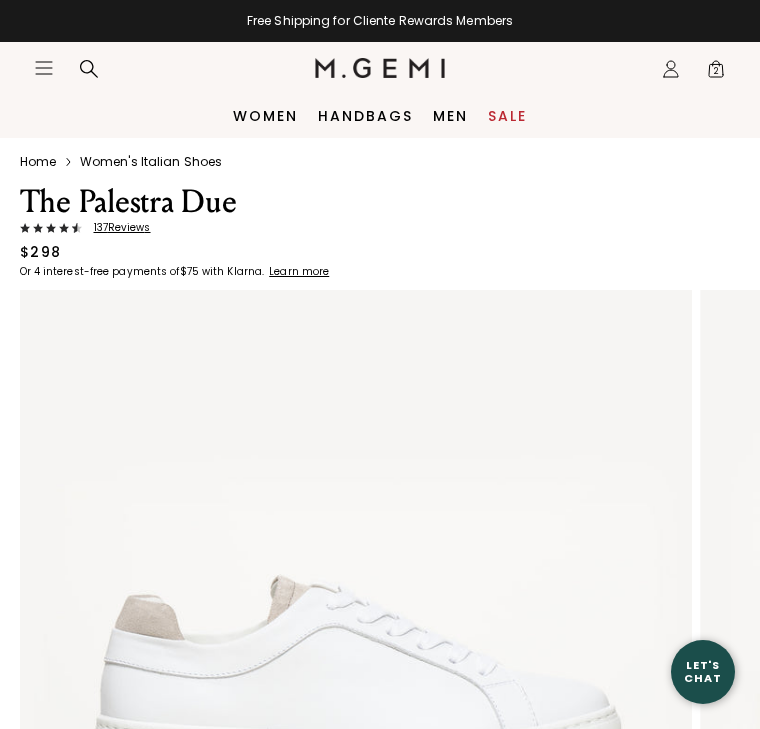 click on "137  Review s" at bounding box center (116, 228) 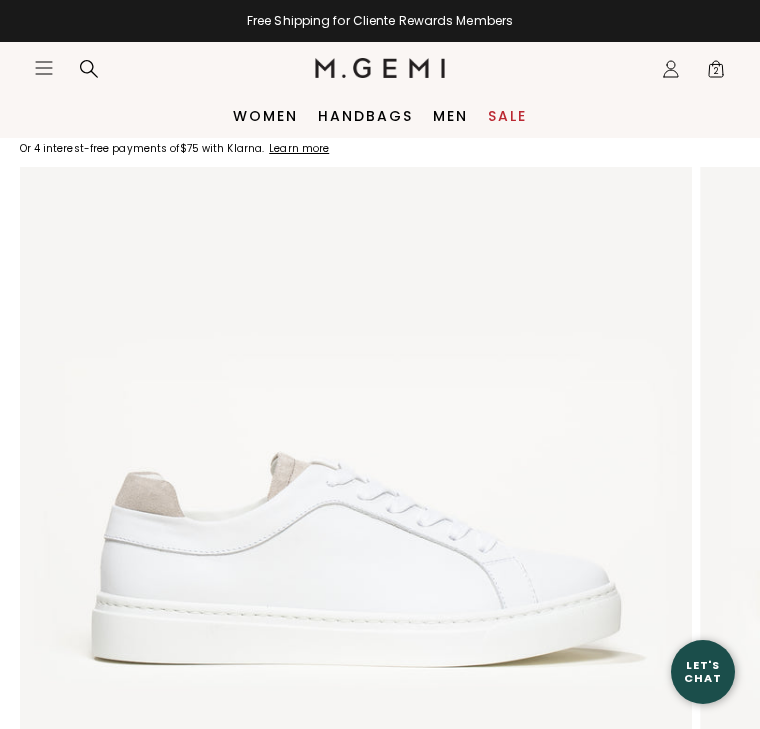 scroll, scrollTop: 0, scrollLeft: 0, axis: both 